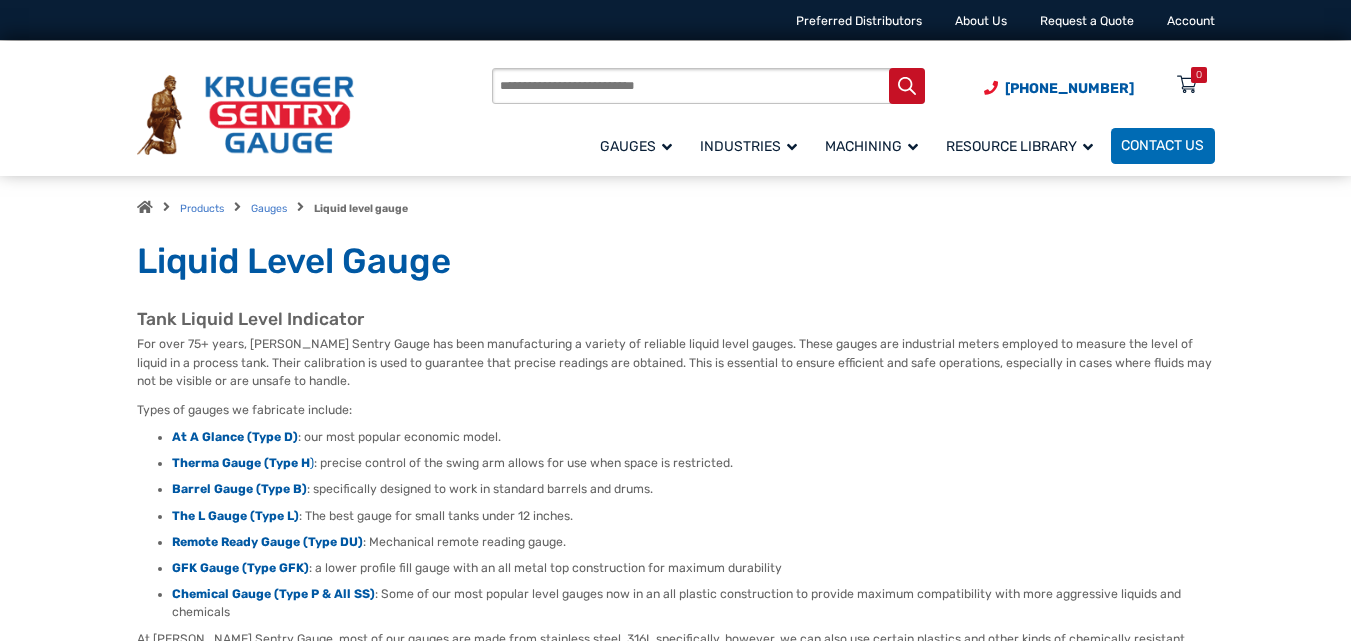 scroll, scrollTop: 0, scrollLeft: 0, axis: both 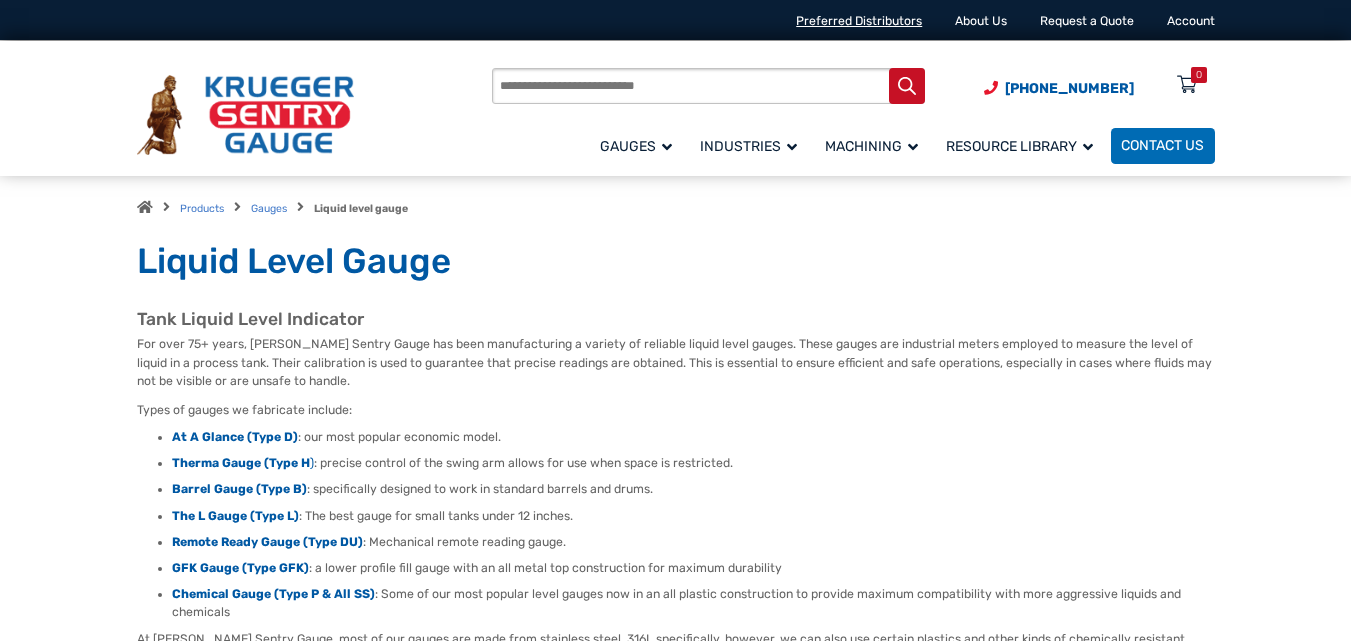 click on "Preferred Distributors" at bounding box center [859, 21] 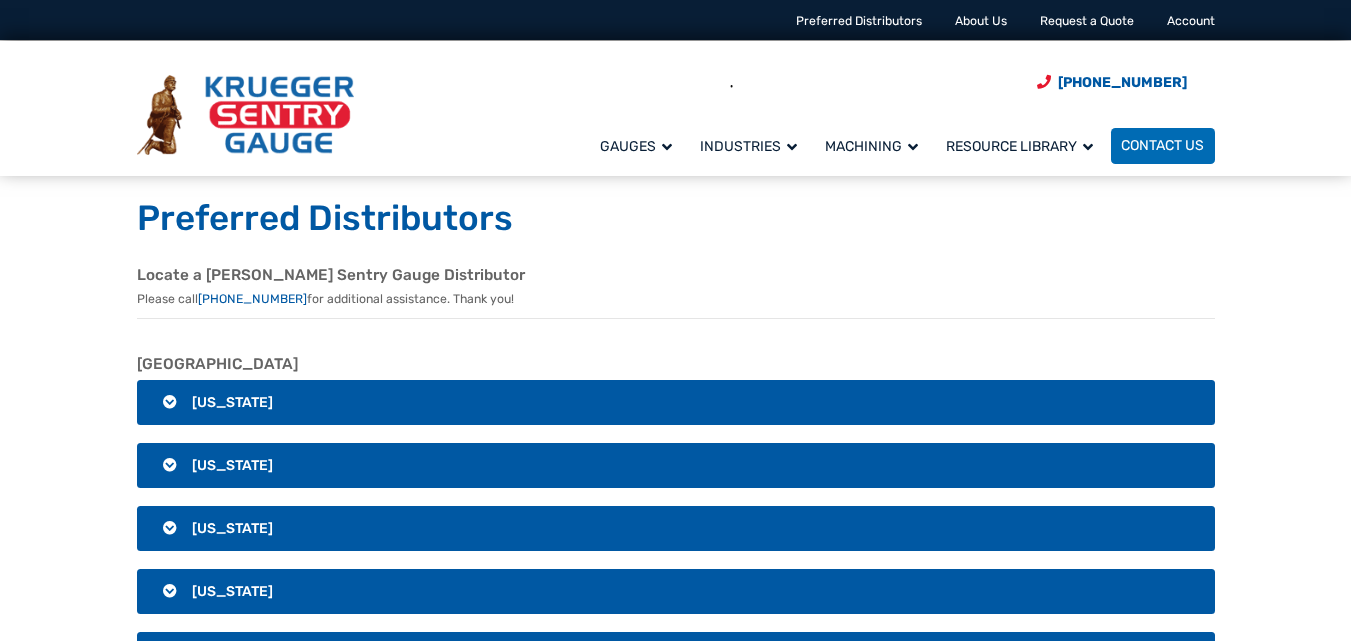 scroll, scrollTop: 0, scrollLeft: 0, axis: both 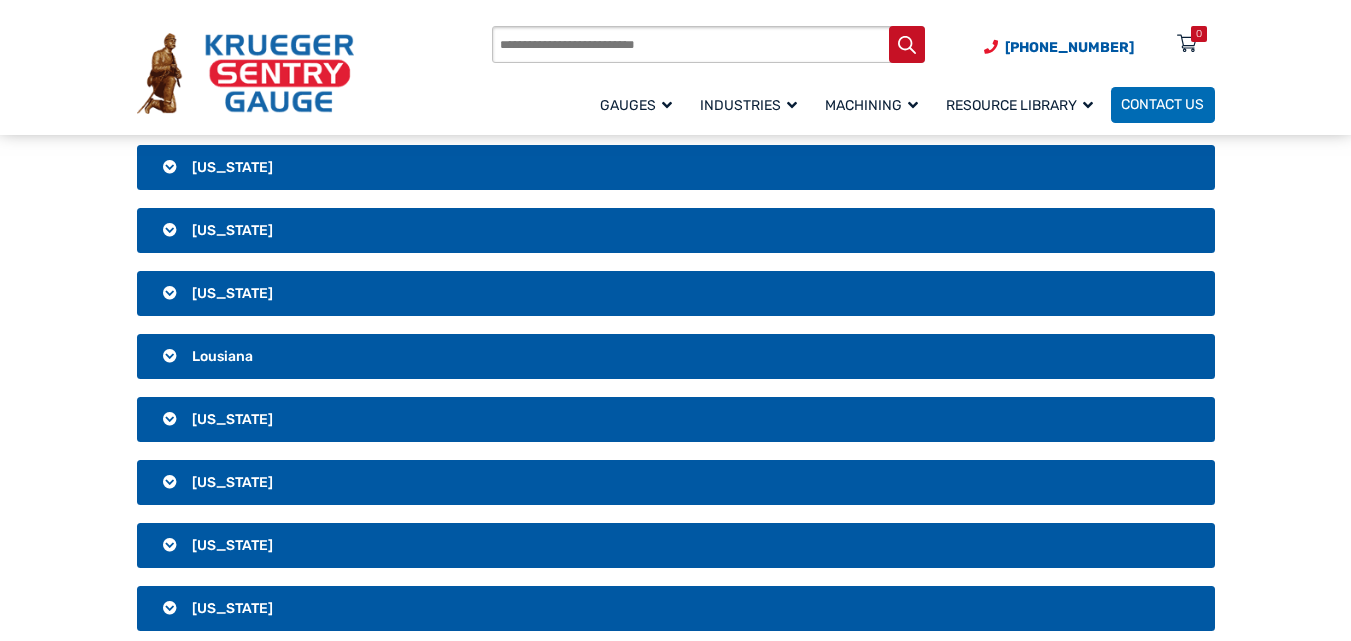 drag, startPoint x: 1360, startPoint y: 52, endPoint x: 1365, endPoint y: 184, distance: 132.09467 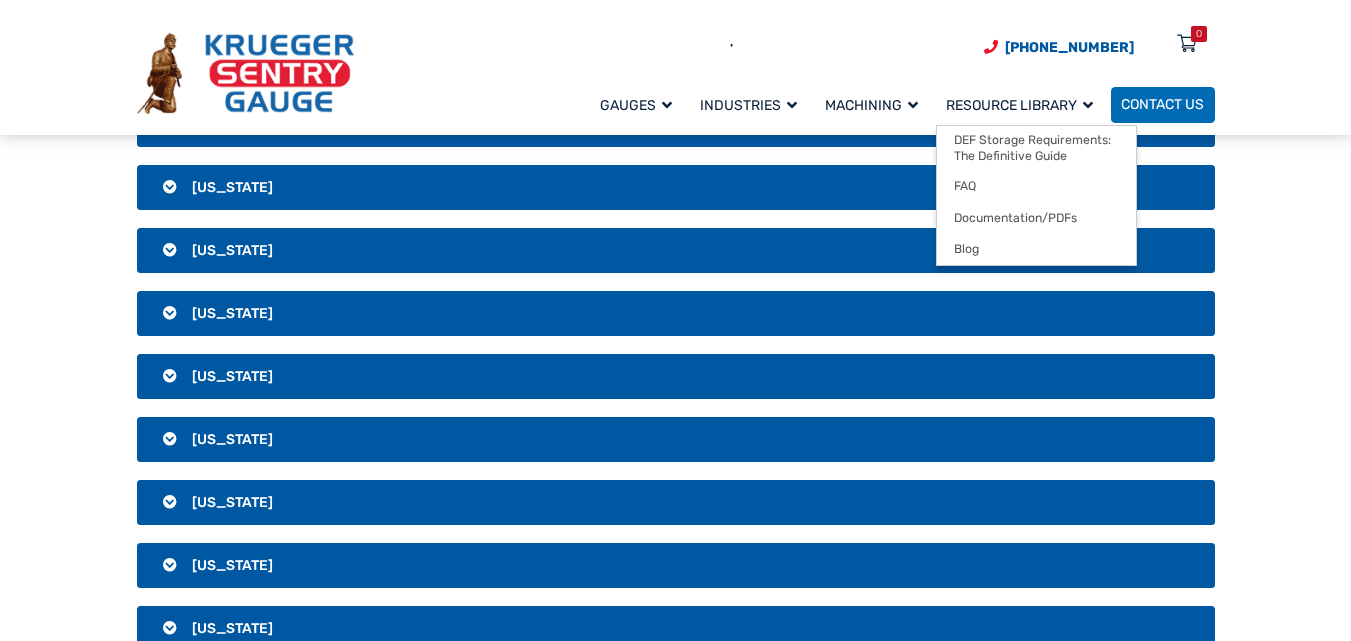 scroll, scrollTop: 2105, scrollLeft: 0, axis: vertical 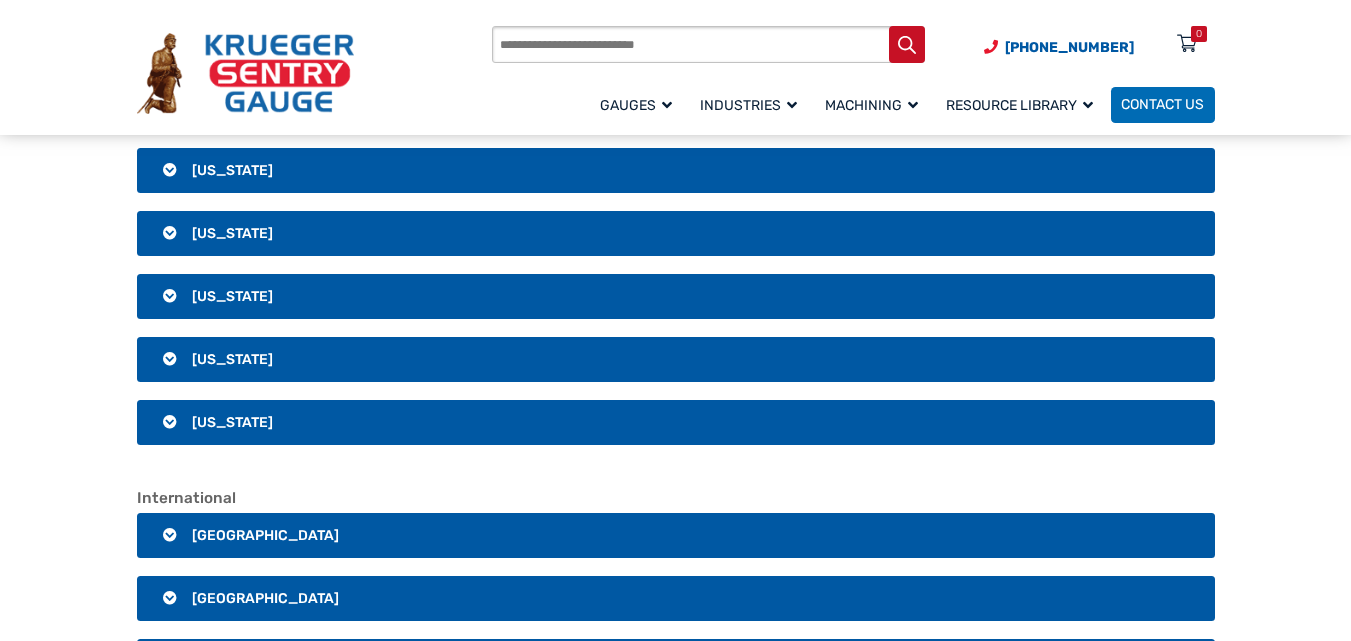 click on "[US_STATE]" at bounding box center (232, 422) 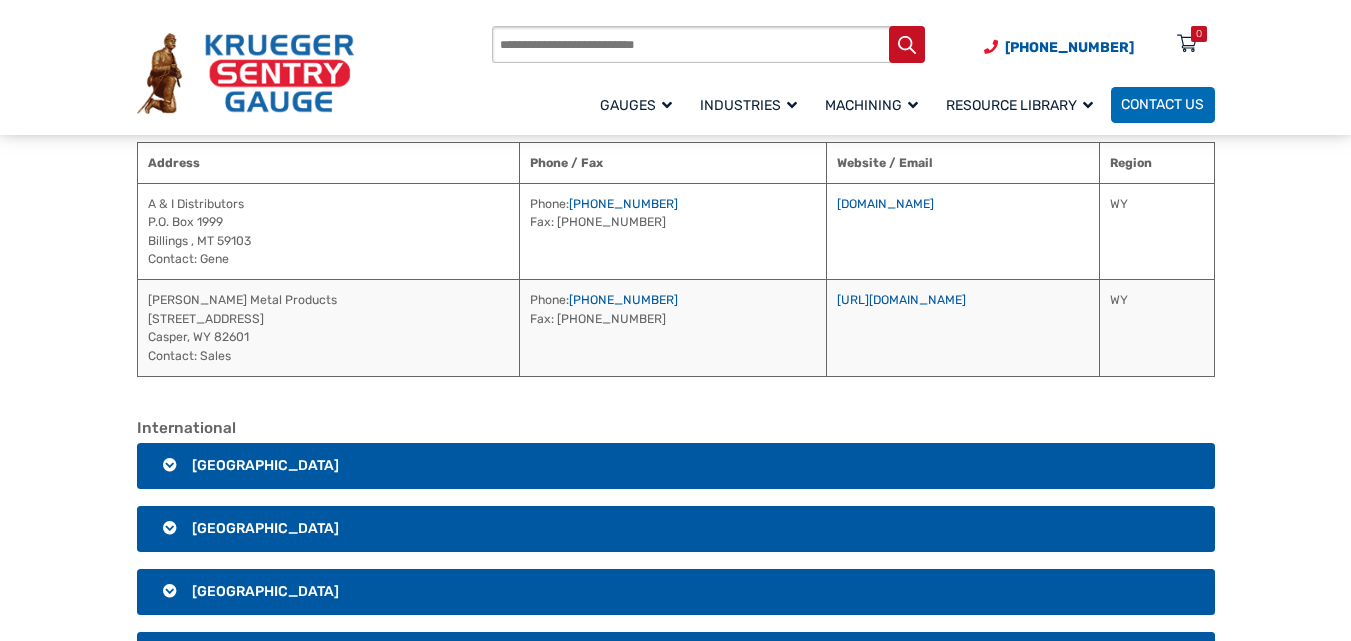scroll, scrollTop: 3533, scrollLeft: 0, axis: vertical 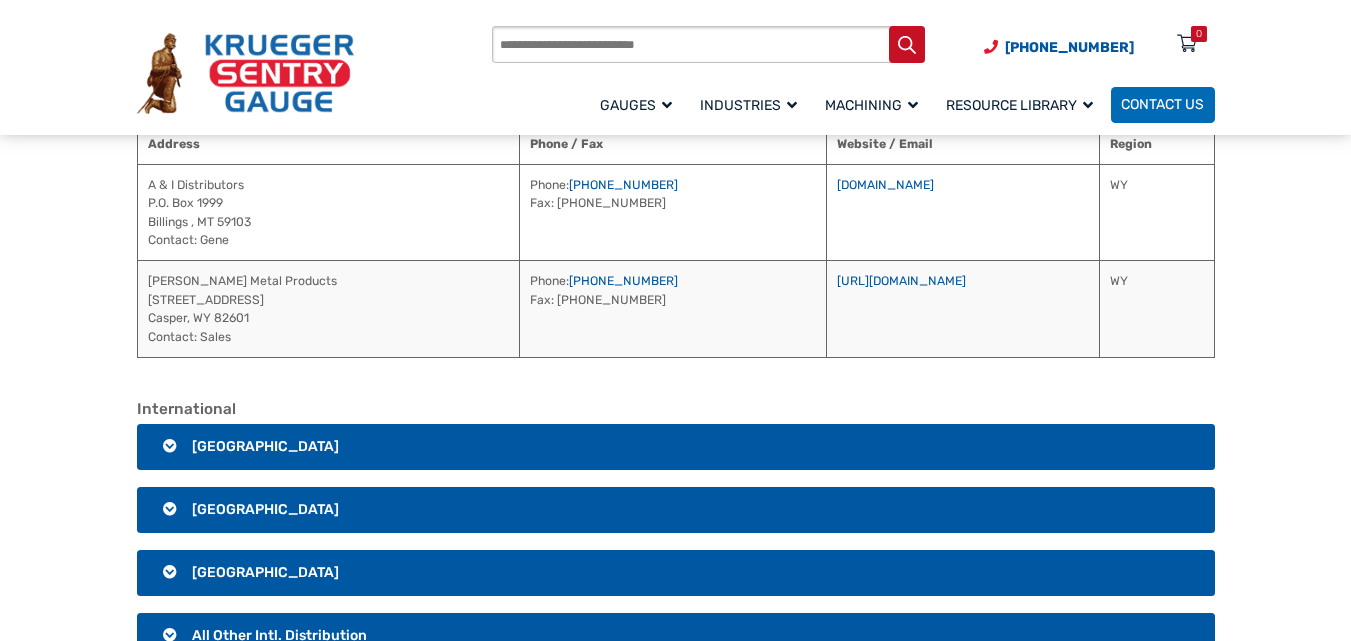 click on "[GEOGRAPHIC_DATA]" at bounding box center [265, 572] 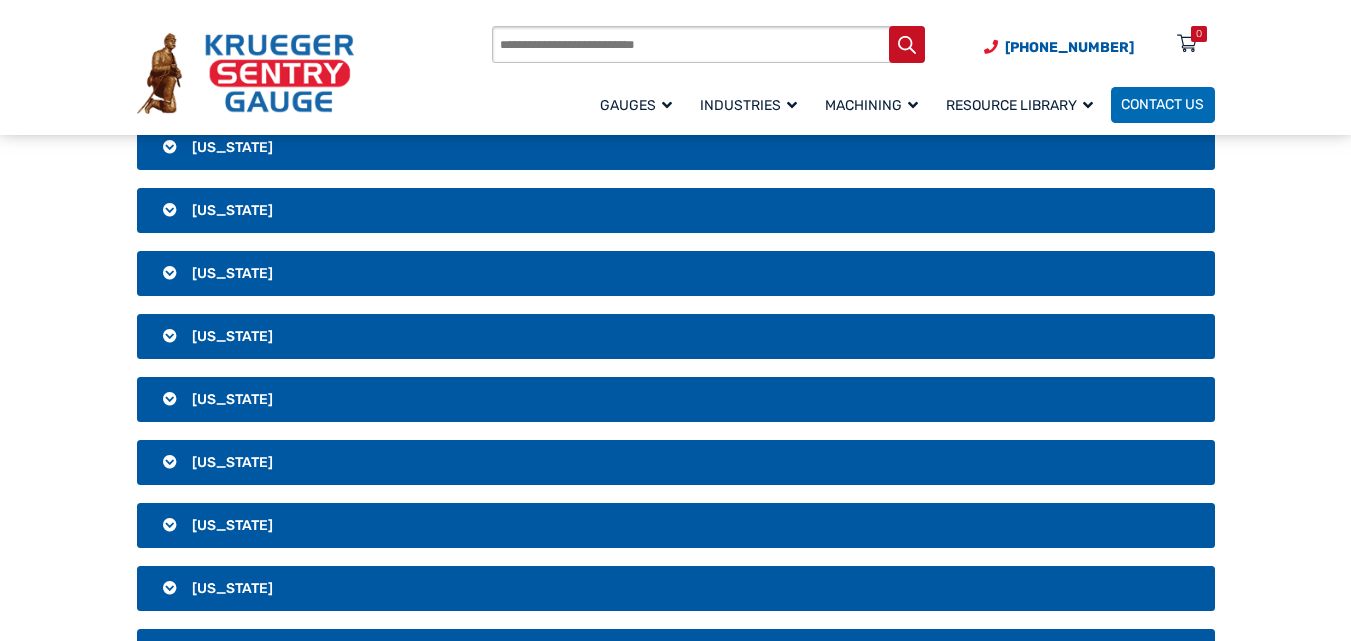 scroll, scrollTop: 2448, scrollLeft: 0, axis: vertical 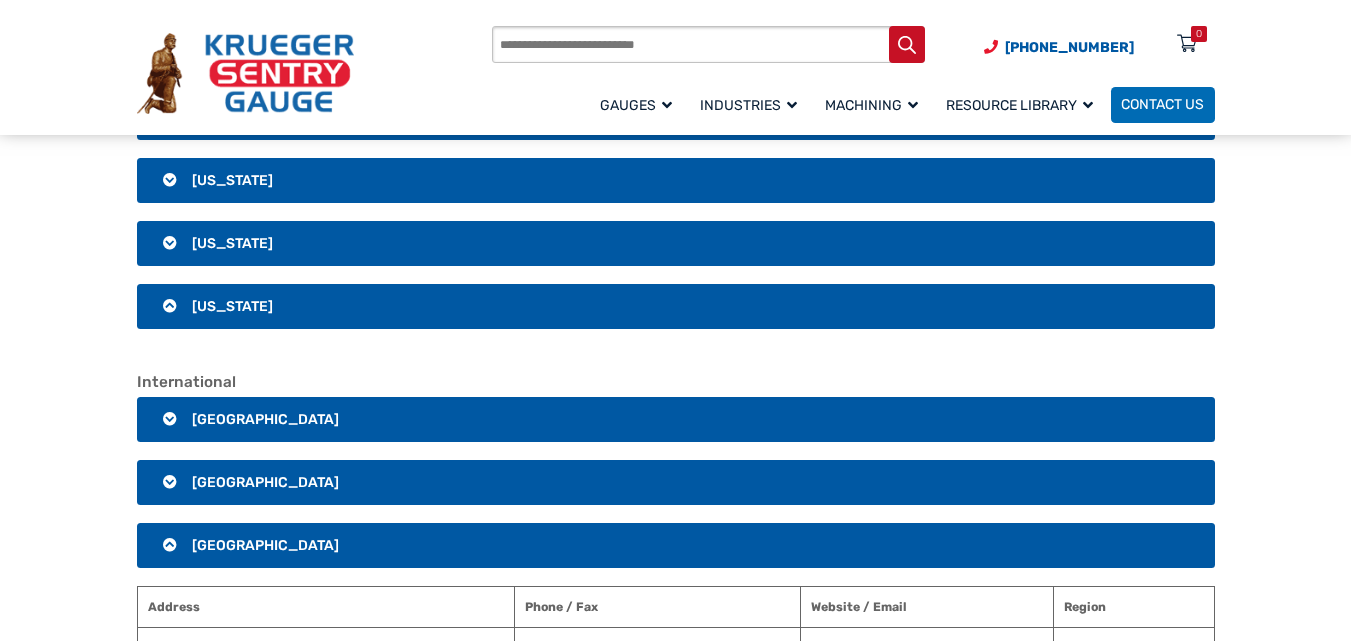 click on "[US_STATE]" at bounding box center [676, 244] 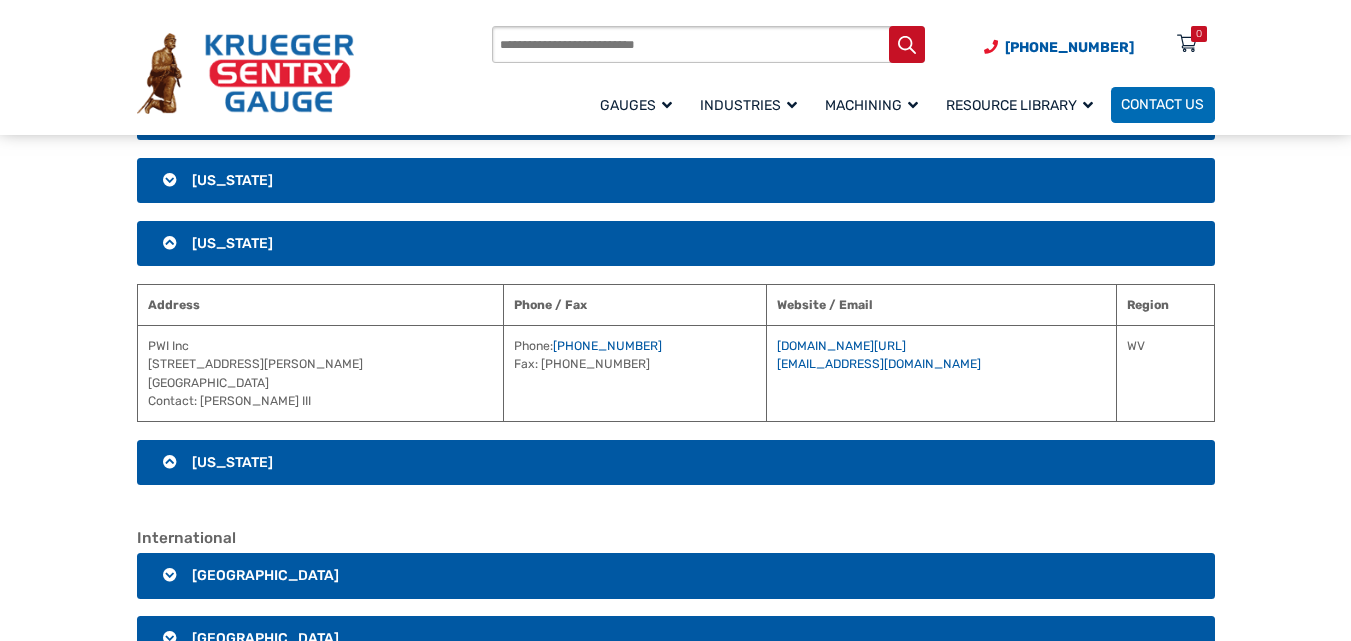 click on "[US_STATE]" at bounding box center (232, 180) 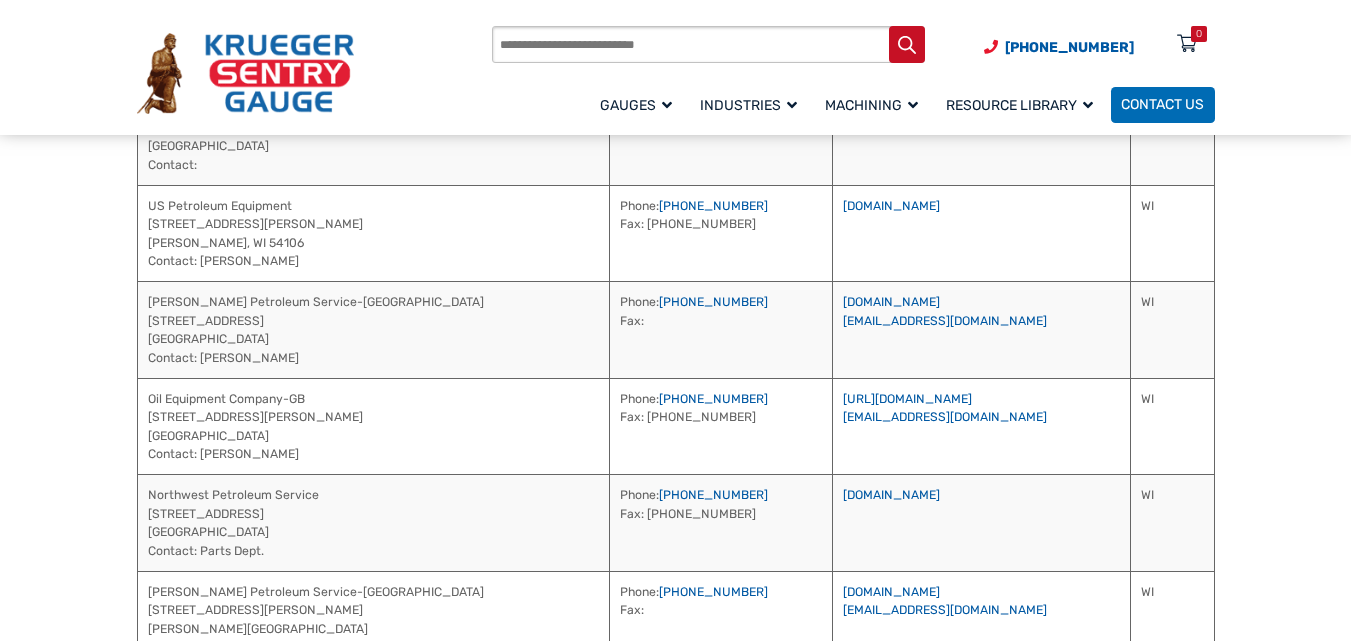 scroll, scrollTop: 3590, scrollLeft: 0, axis: vertical 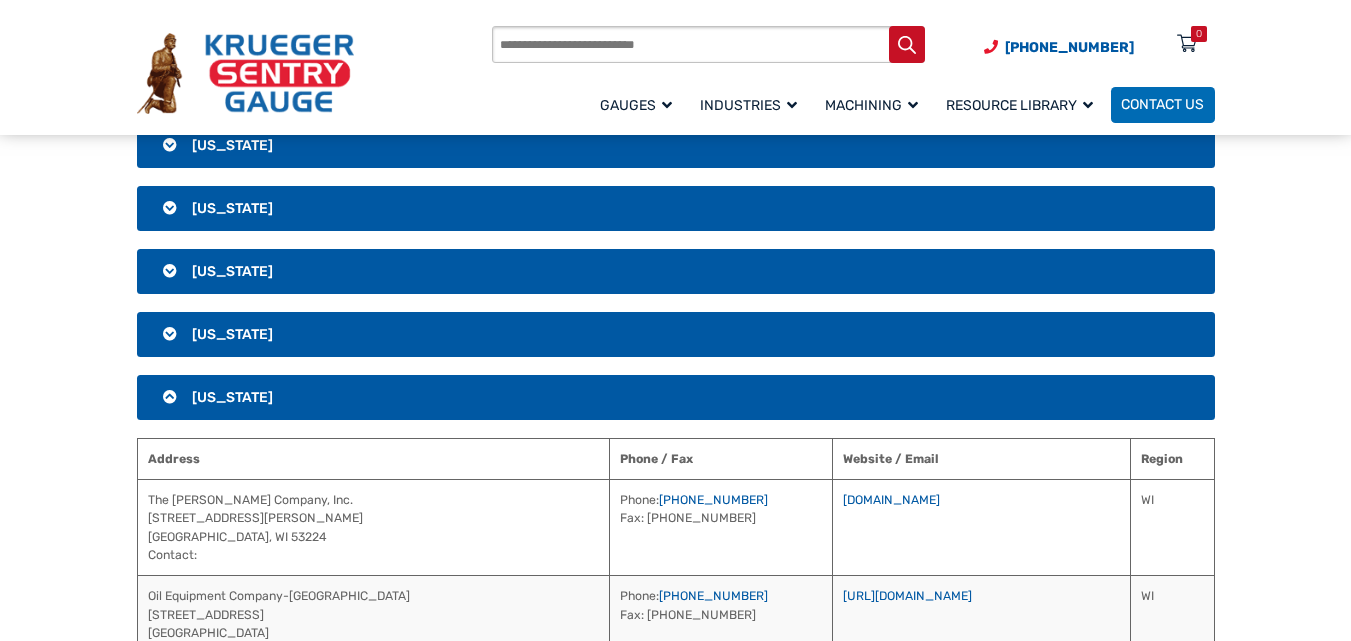 click on "[US_STATE]" at bounding box center (232, 334) 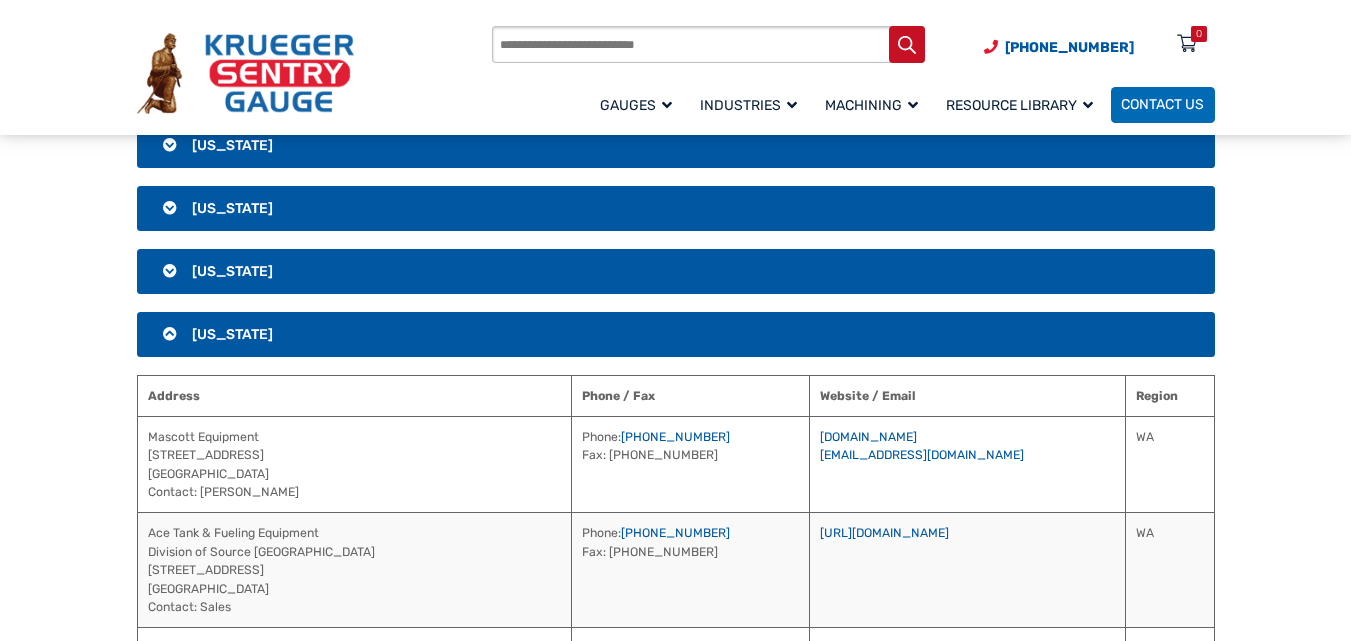 click on "[US_STATE]" at bounding box center (232, 271) 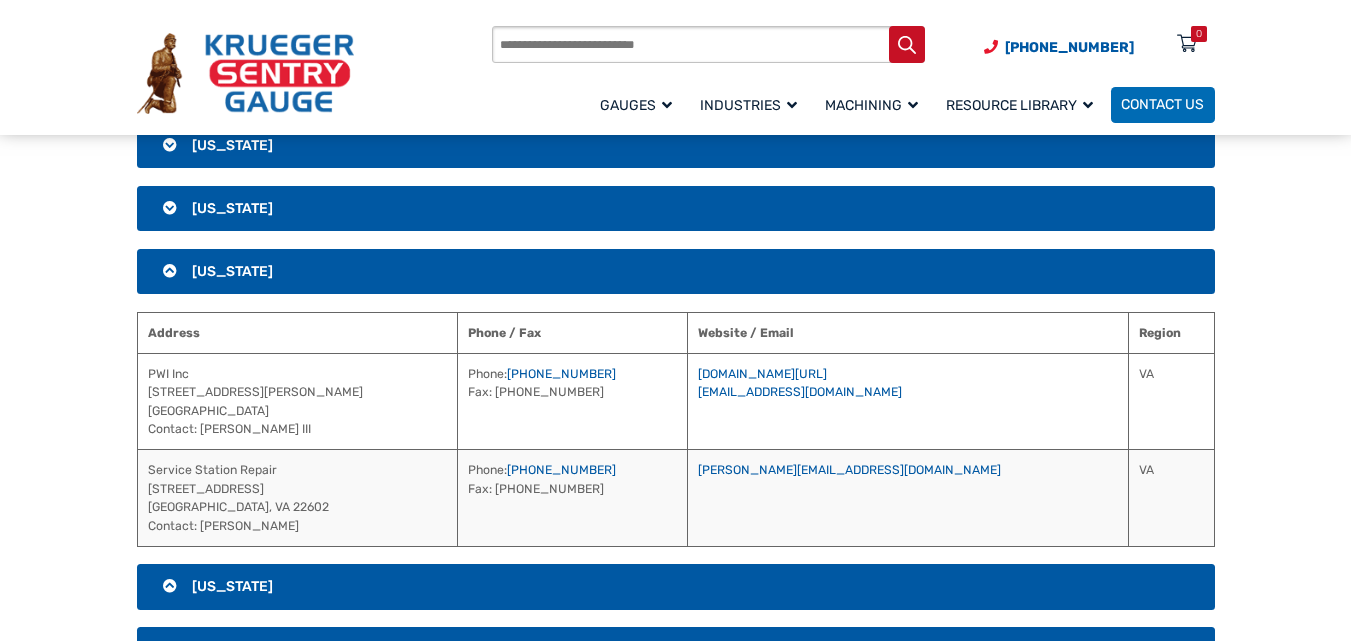 click on "[US_STATE]" at bounding box center (232, 208) 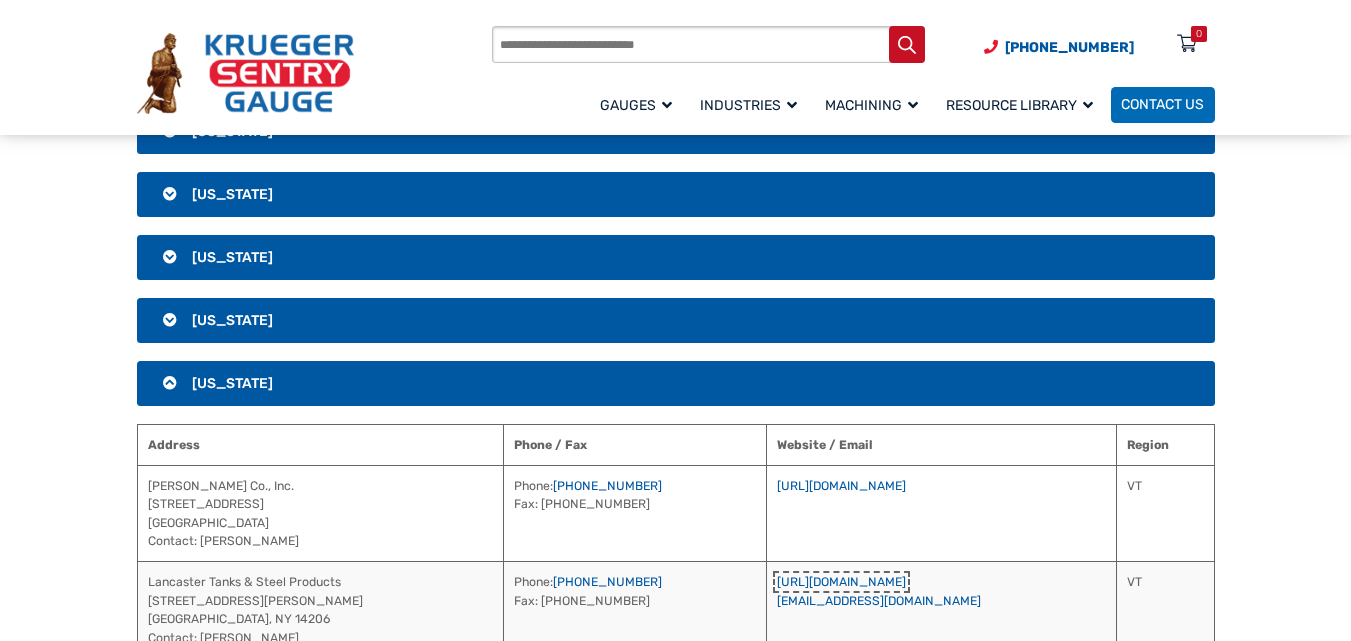 scroll, scrollTop: 2859, scrollLeft: 0, axis: vertical 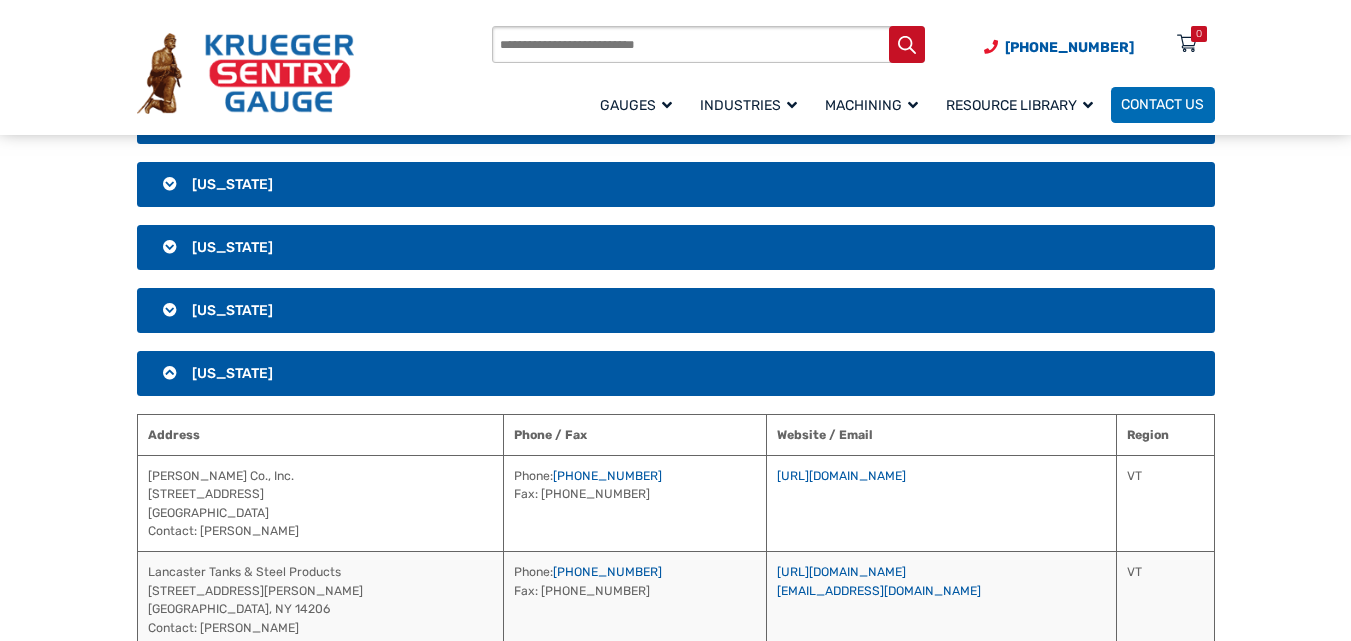 click on "[US_STATE]" at bounding box center (232, 310) 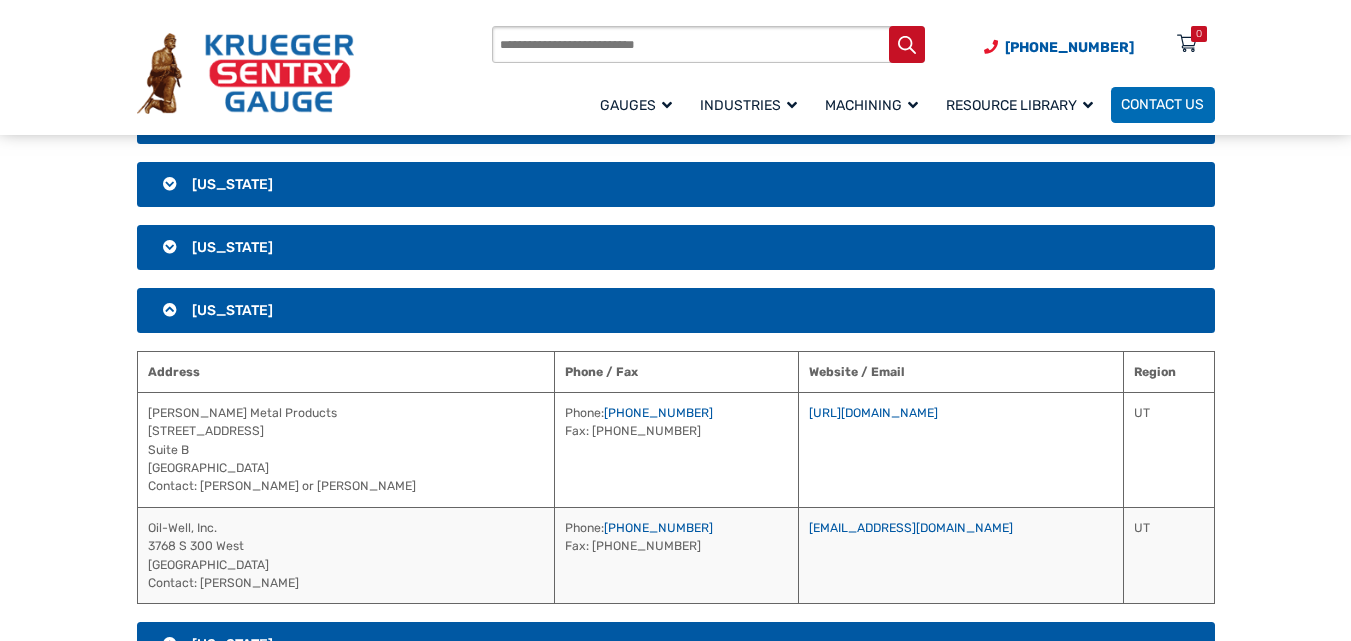 drag, startPoint x: 785, startPoint y: 409, endPoint x: 915, endPoint y: 458, distance: 138.92804 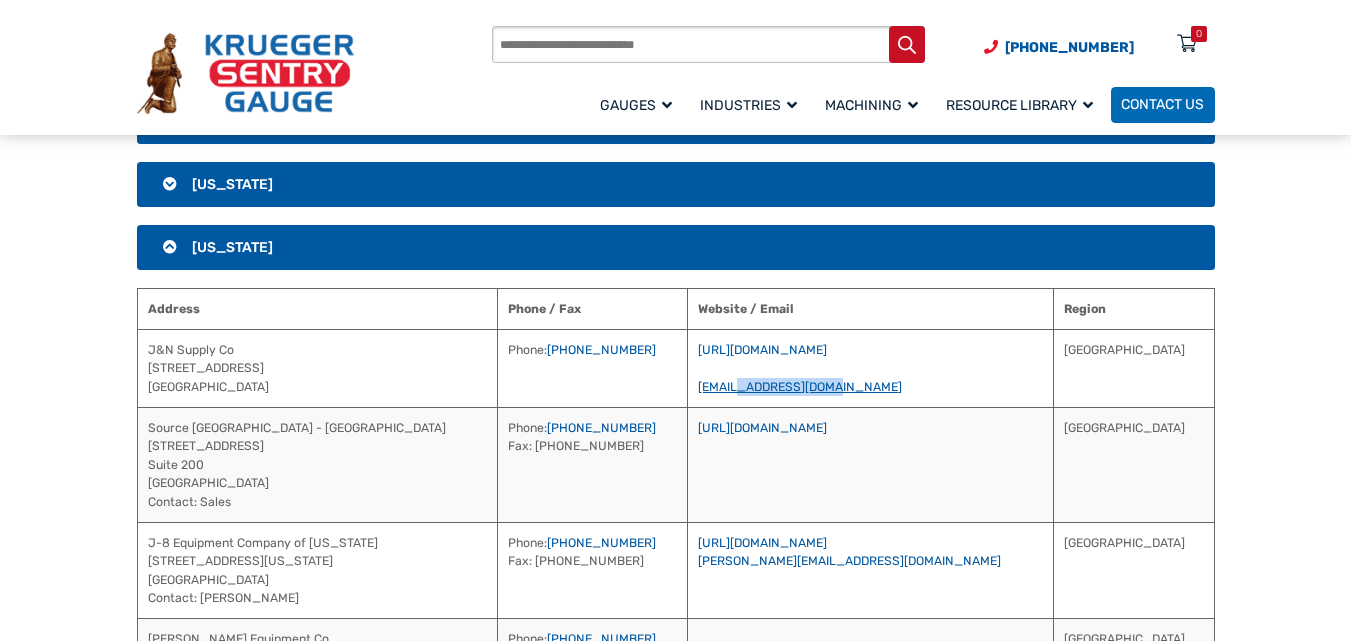 drag, startPoint x: 900, startPoint y: 383, endPoint x: 806, endPoint y: 390, distance: 94.26028 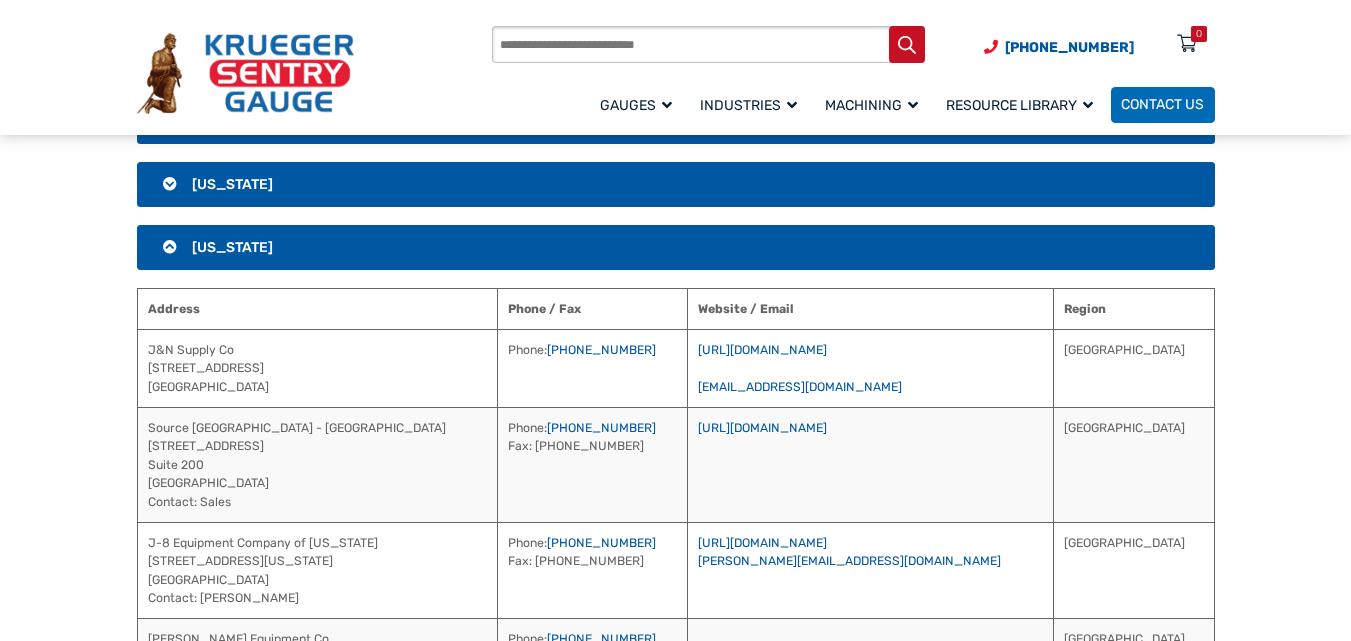 click on "[US_STATE]" at bounding box center [232, 184] 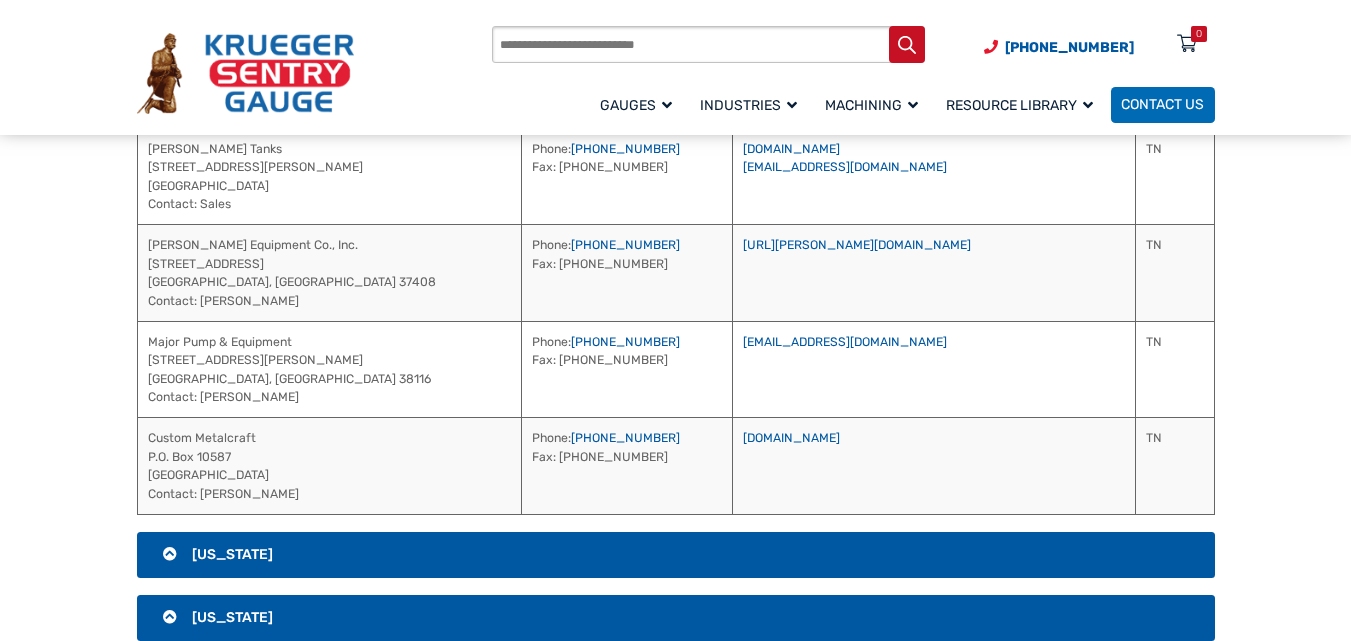 scroll, scrollTop: 3289, scrollLeft: 0, axis: vertical 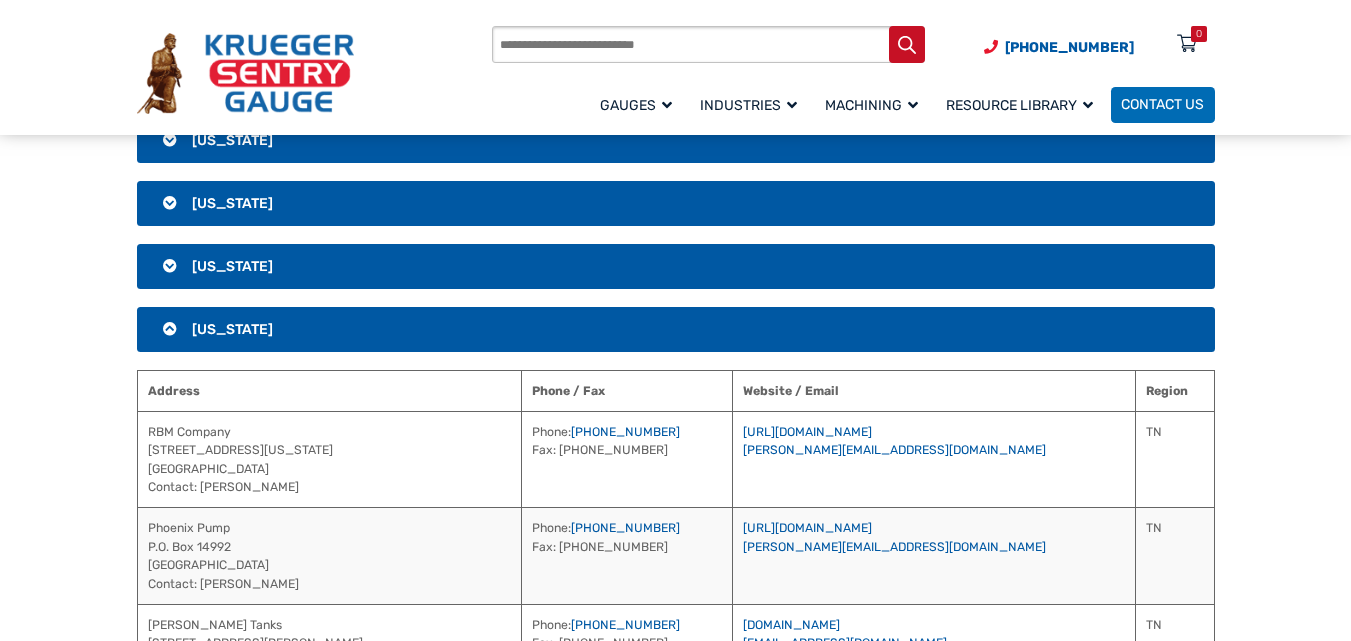 click on "[US_STATE]" at bounding box center [676, 267] 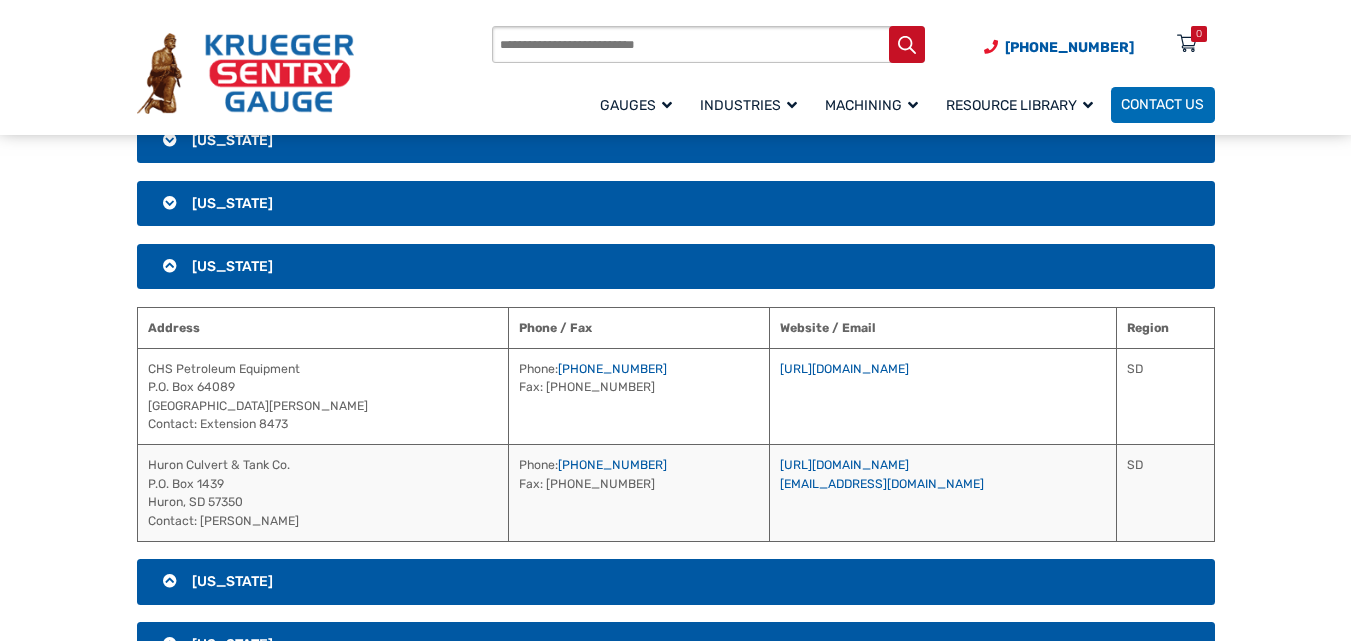 click on "[US_STATE]" at bounding box center (232, 203) 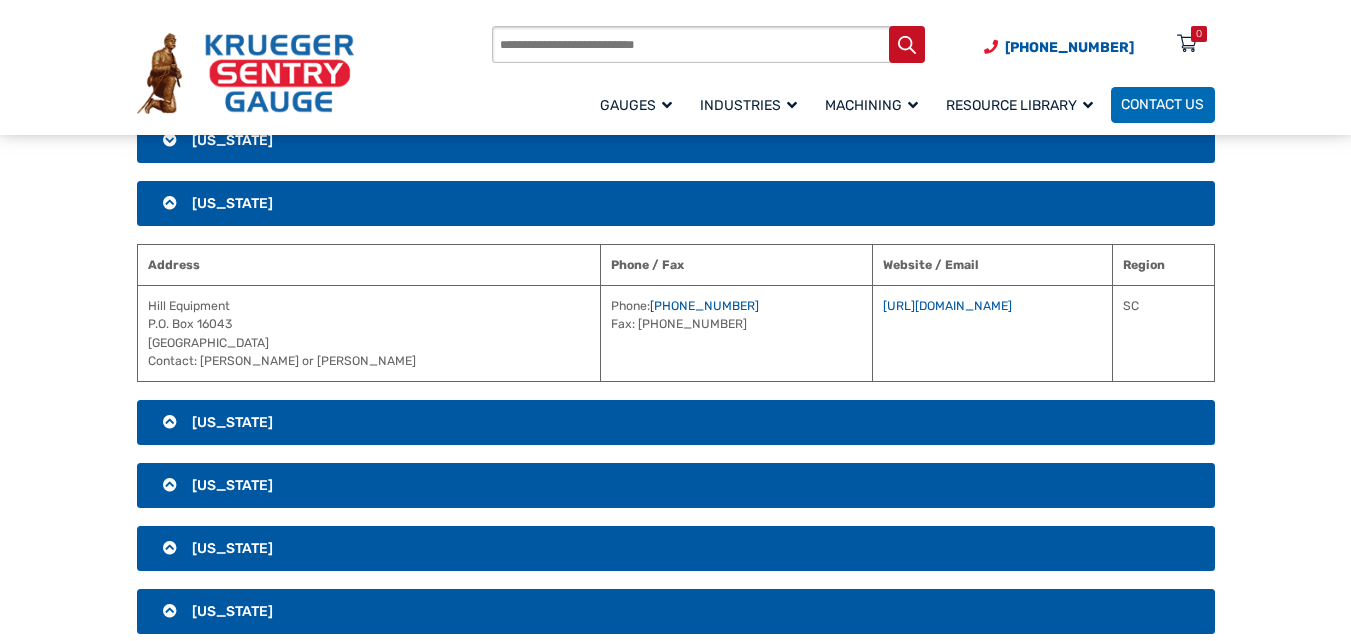 drag, startPoint x: 813, startPoint y: 308, endPoint x: 1312, endPoint y: 241, distance: 503.4779 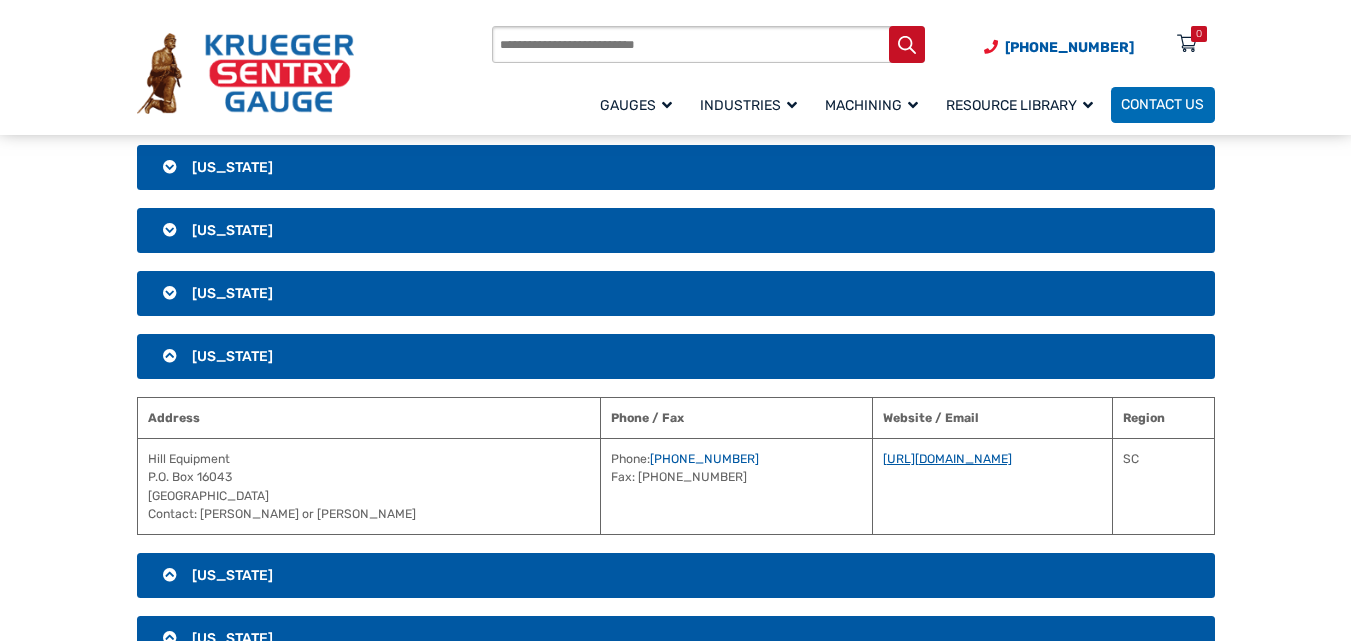 scroll, scrollTop: 2590, scrollLeft: 0, axis: vertical 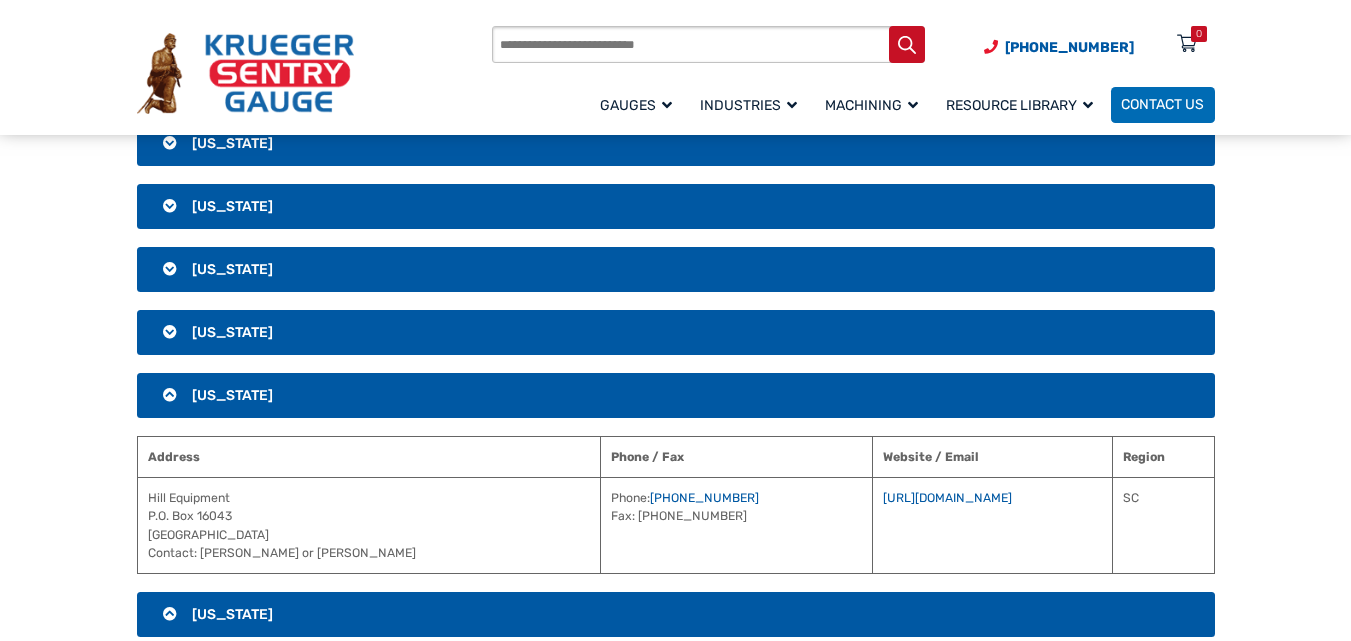 click on "[US_STATE]" at bounding box center (232, 332) 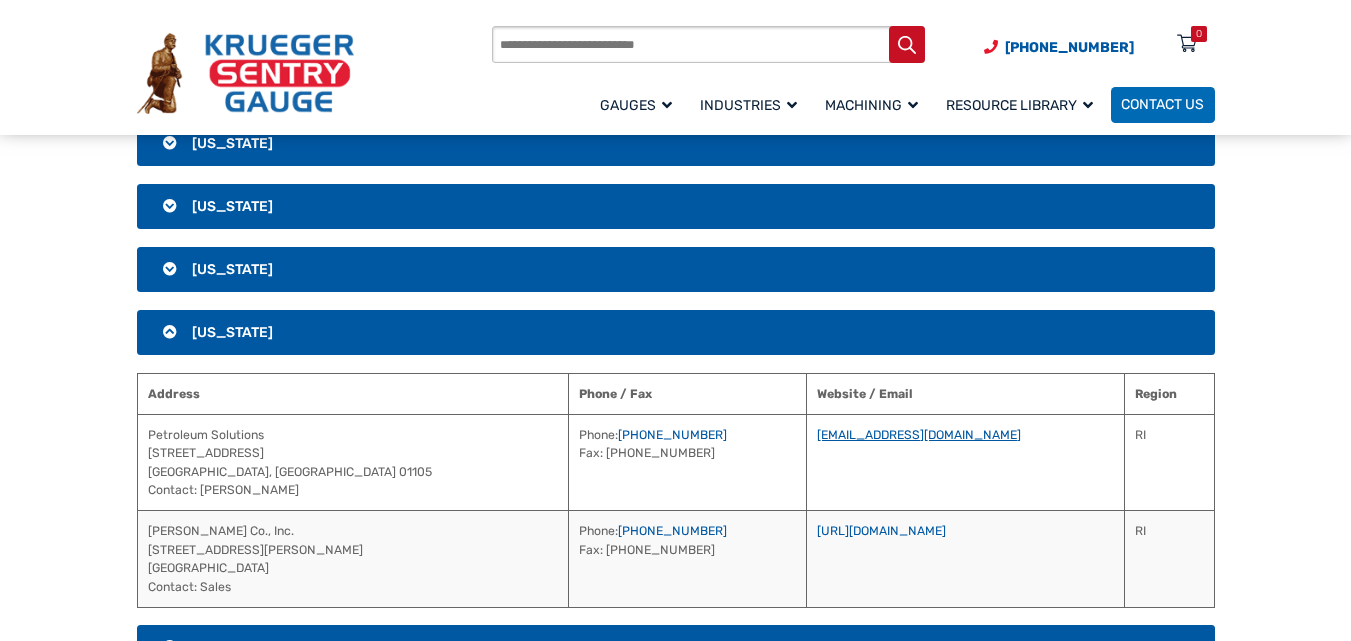 drag, startPoint x: 915, startPoint y: 434, endPoint x: 764, endPoint y: 440, distance: 151.11916 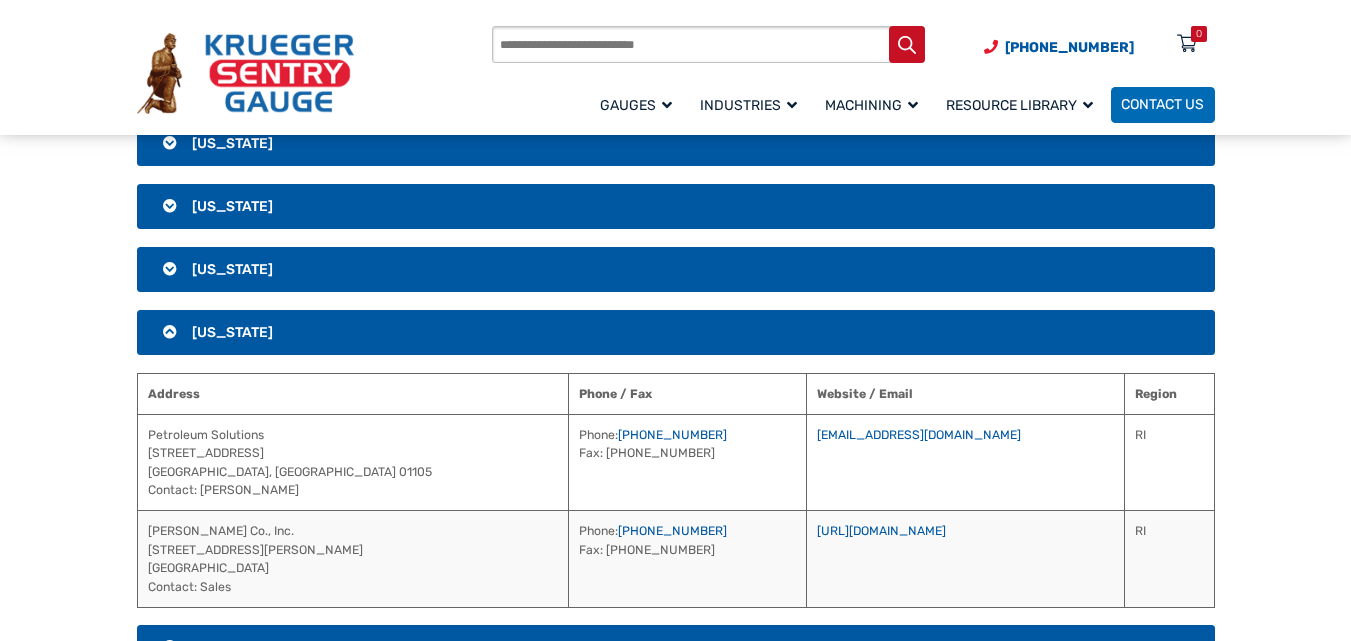 click on "[US_STATE]" at bounding box center (232, 206) 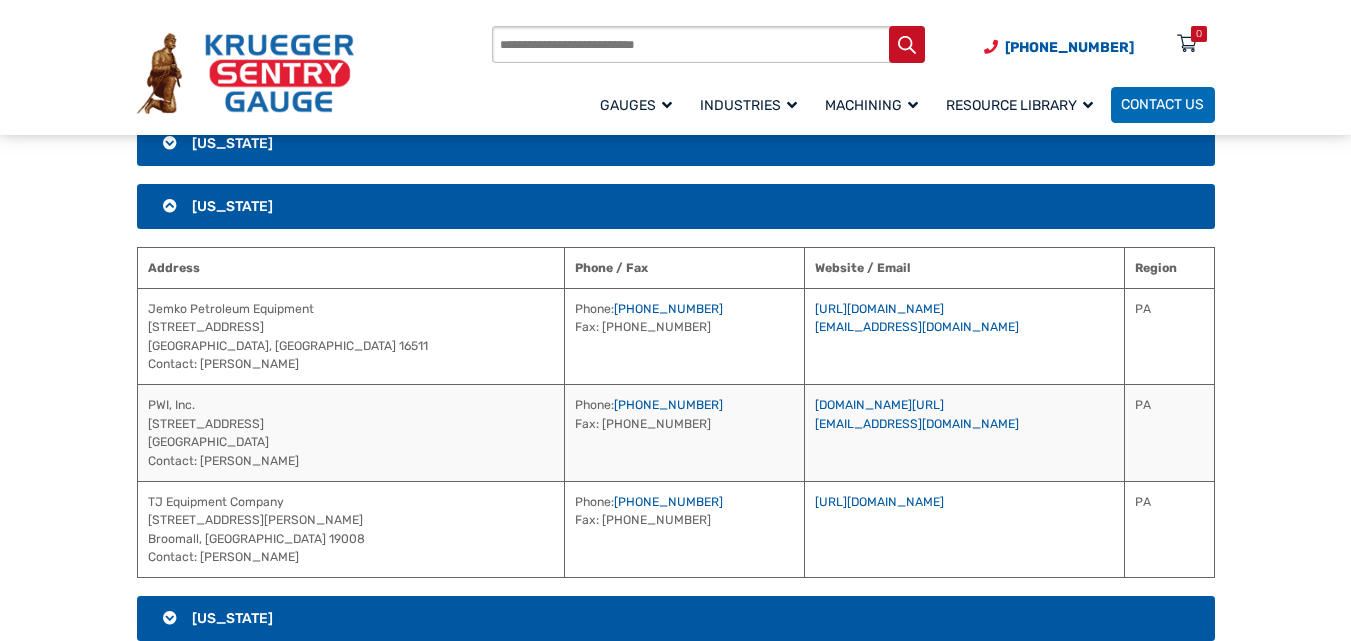click on "[US_STATE]" at bounding box center (232, 143) 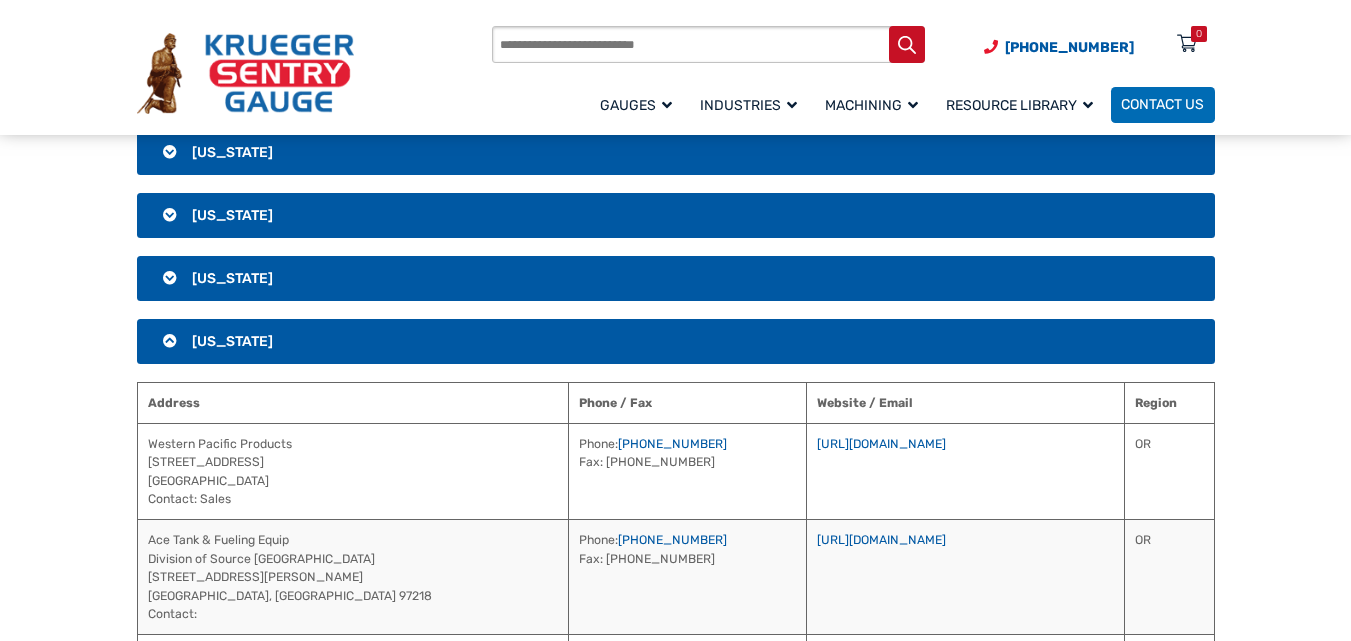 scroll, scrollTop: 2293, scrollLeft: 0, axis: vertical 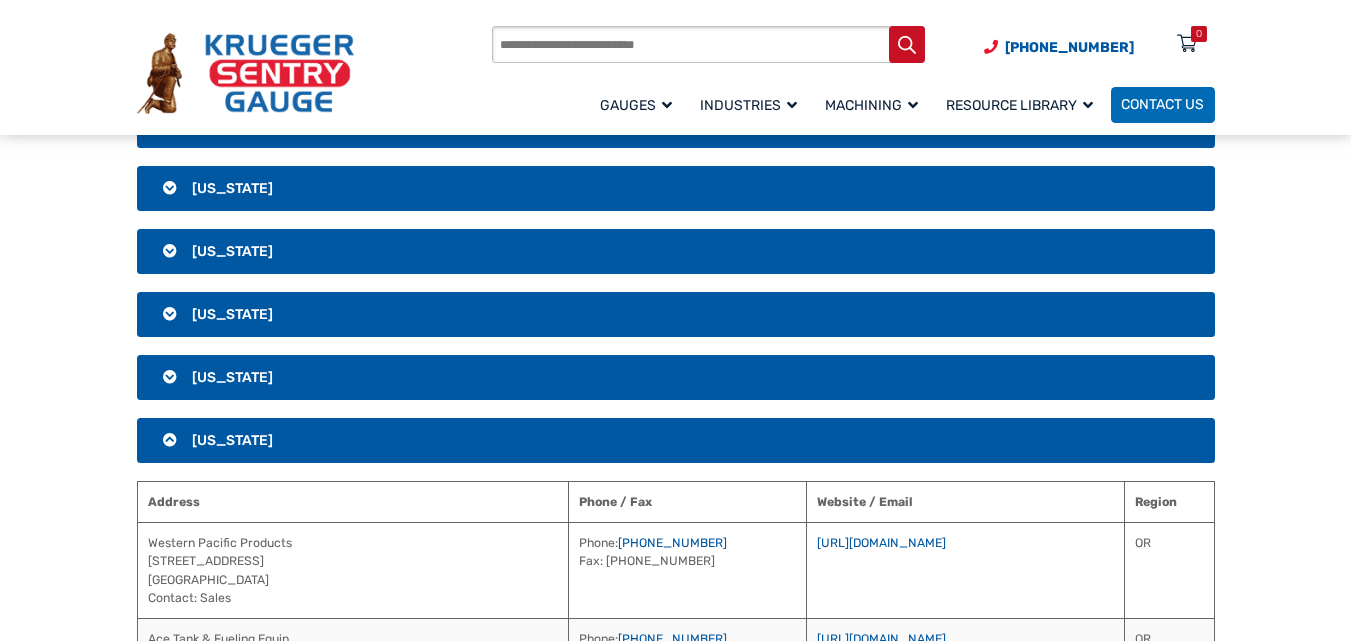 click on "[US_STATE]" at bounding box center [232, 377] 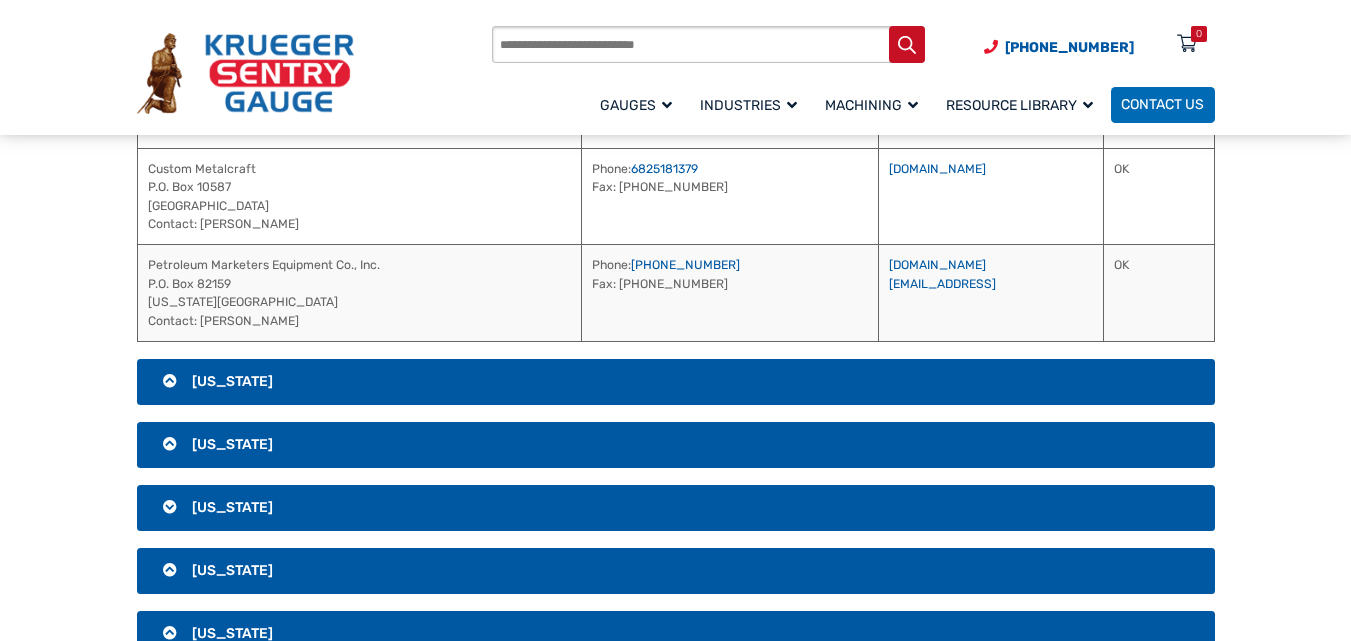 scroll, scrollTop: 2623, scrollLeft: 0, axis: vertical 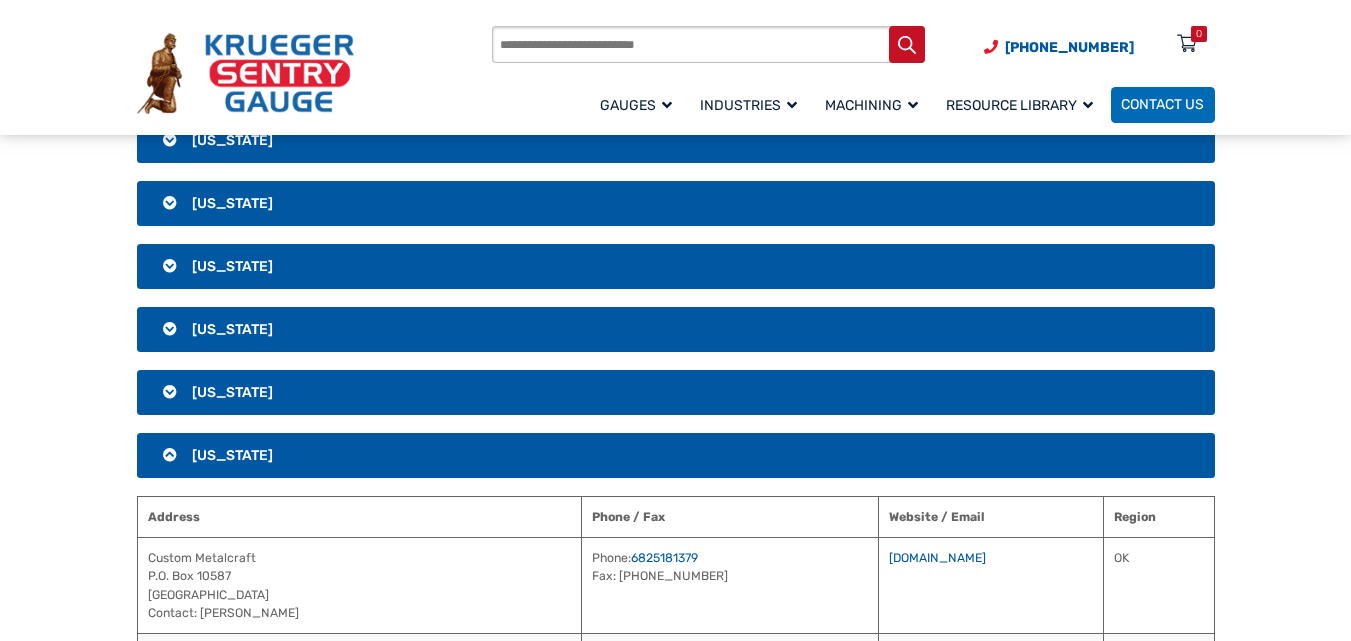 click on "[US_STATE]" at bounding box center (232, 392) 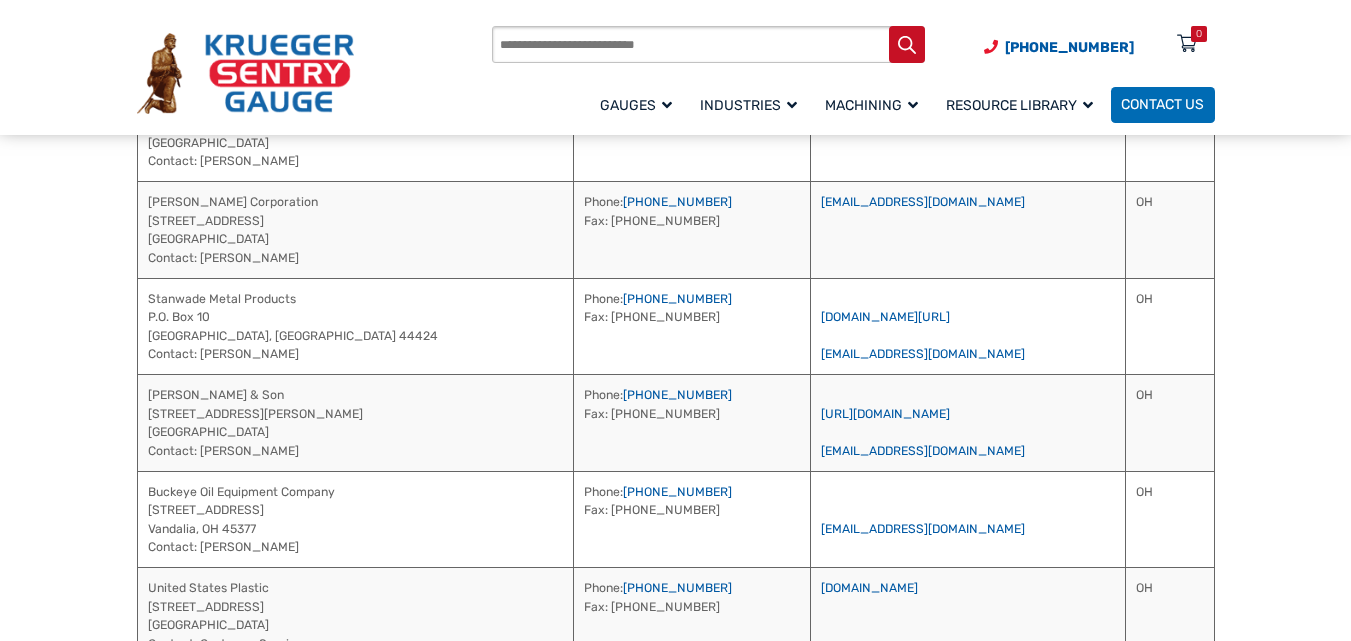 scroll, scrollTop: 2657, scrollLeft: 0, axis: vertical 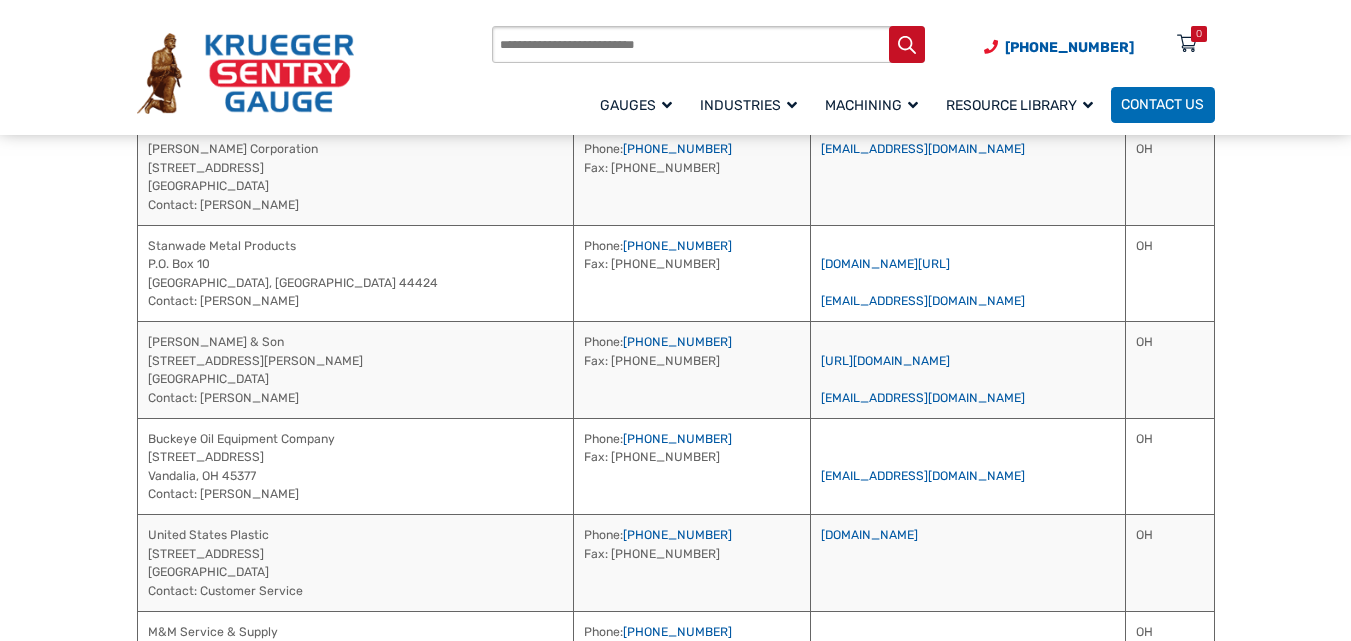 click on "www.stanwade.com/
jbakos@stanwade.com" at bounding box center (968, 273) 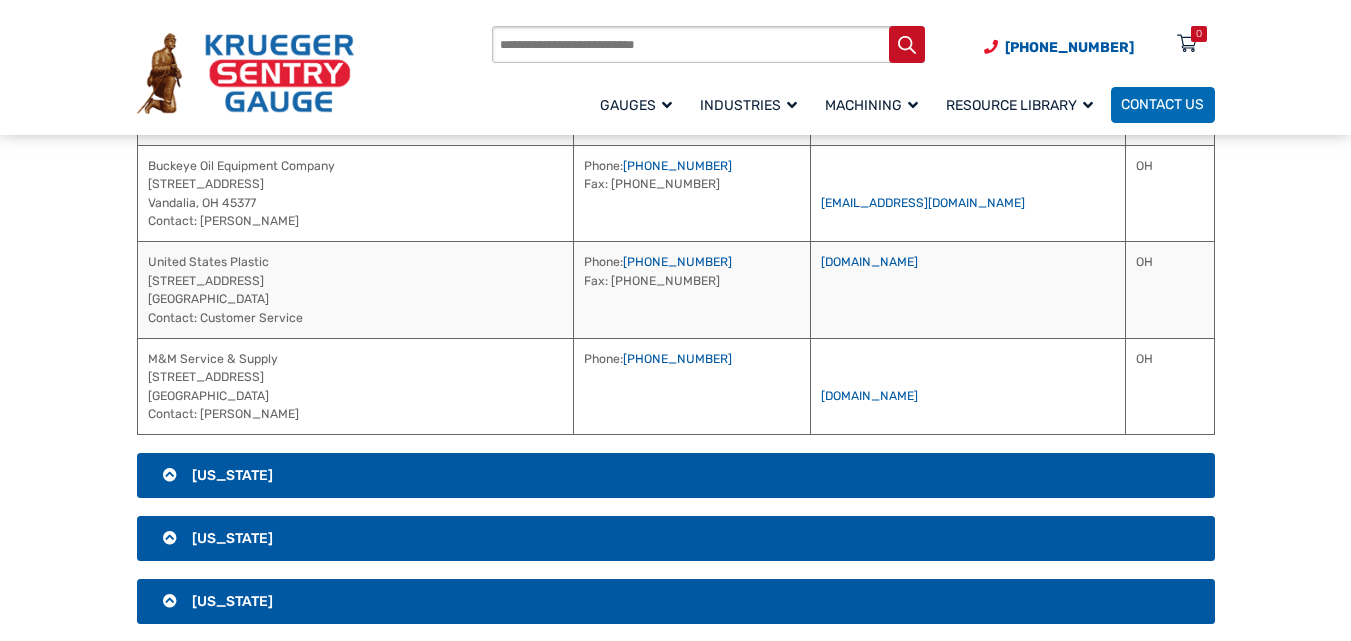 scroll, scrollTop: 2973, scrollLeft: 0, axis: vertical 